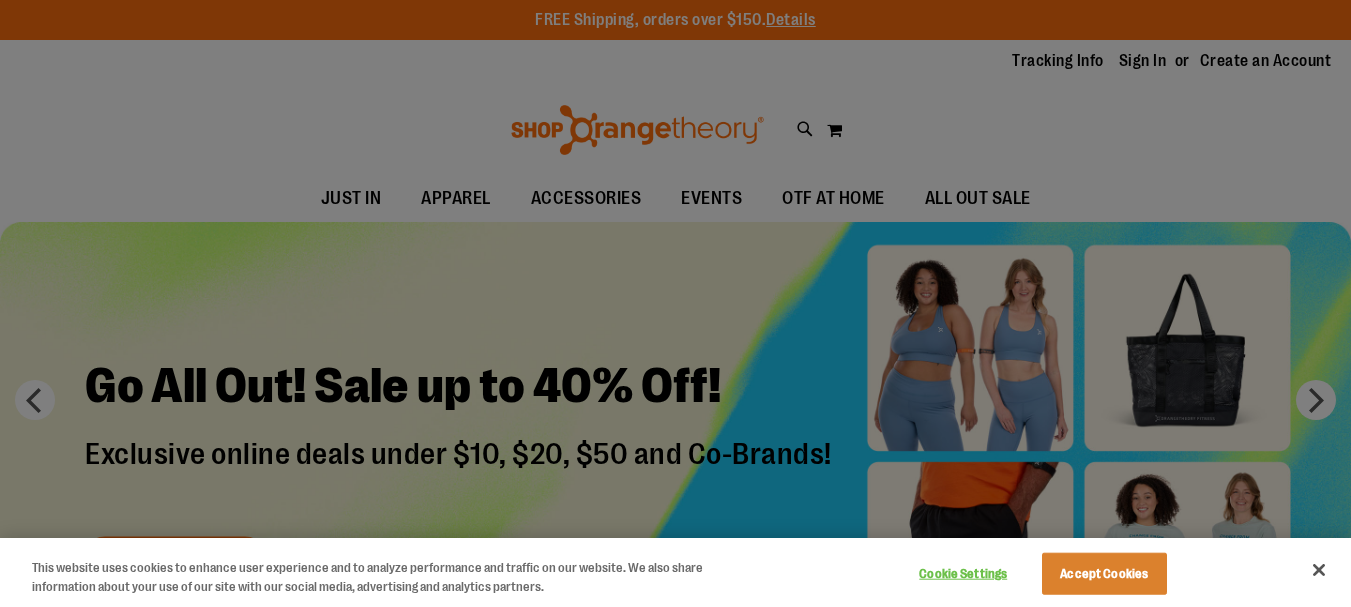 scroll, scrollTop: 0, scrollLeft: 0, axis: both 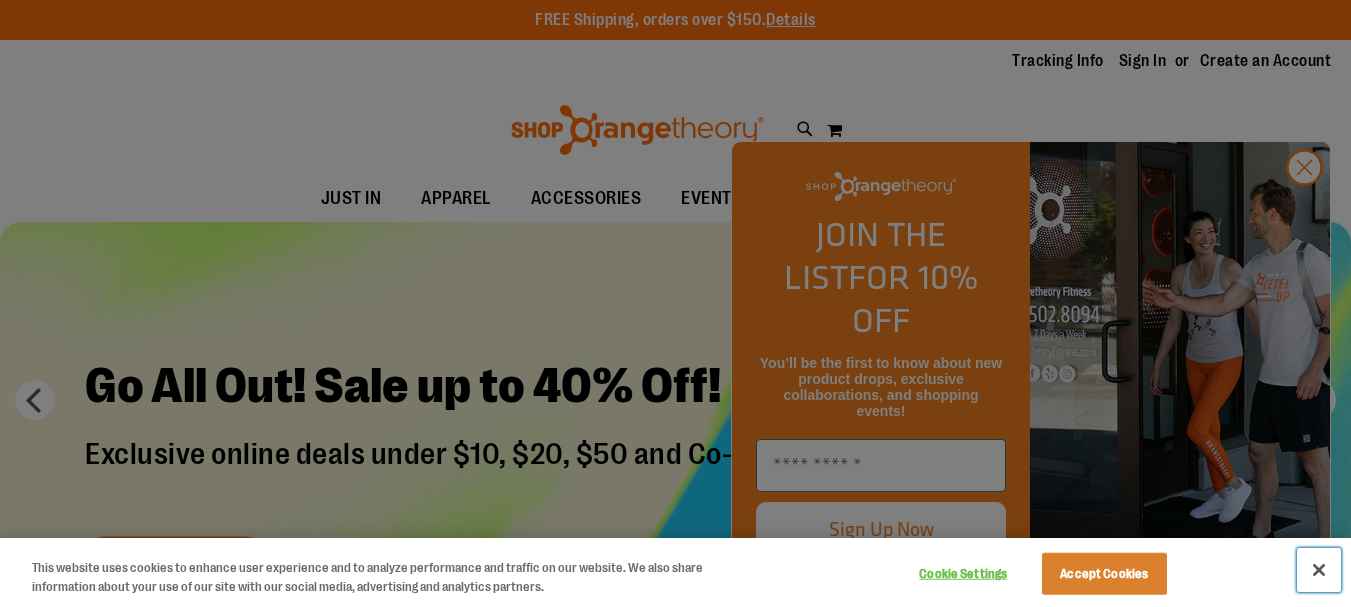 click at bounding box center (1319, 570) 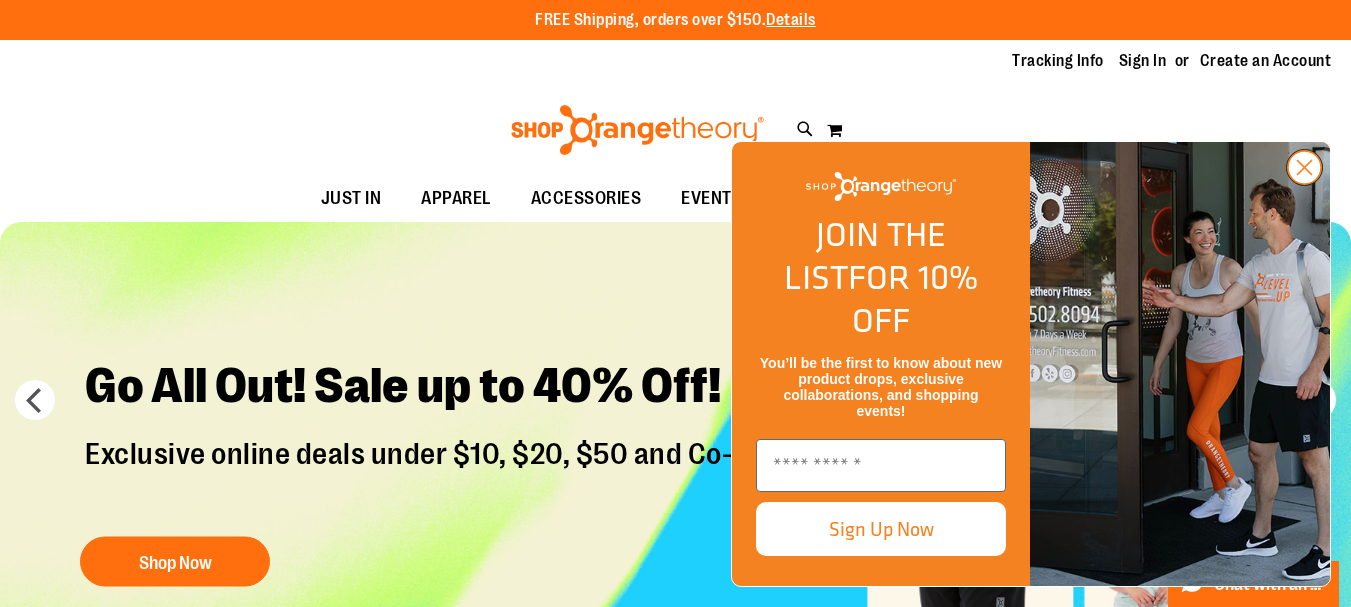 click 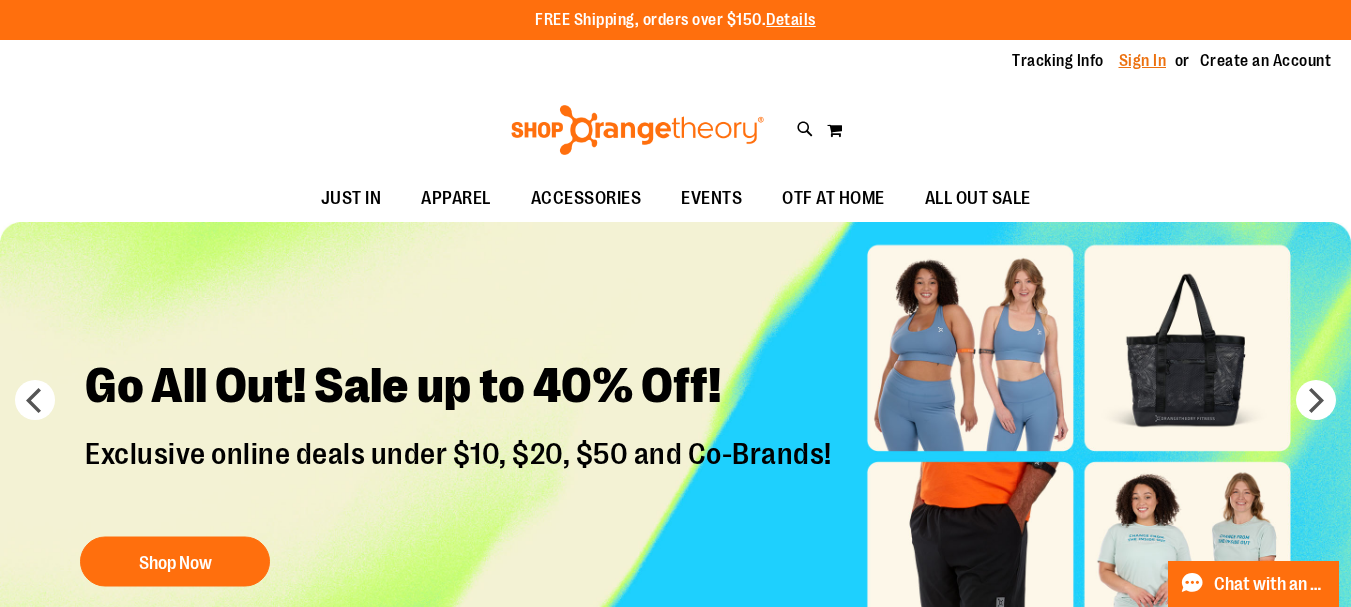click on "Sign In" at bounding box center (1143, 61) 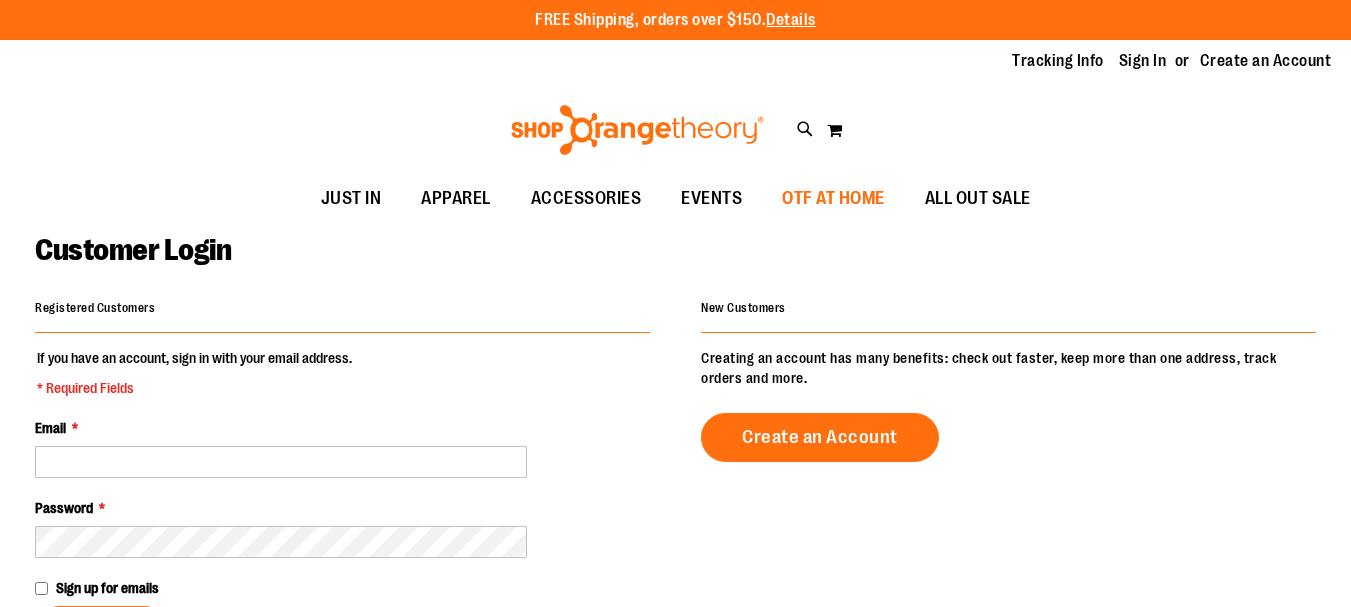 scroll, scrollTop: 0, scrollLeft: 0, axis: both 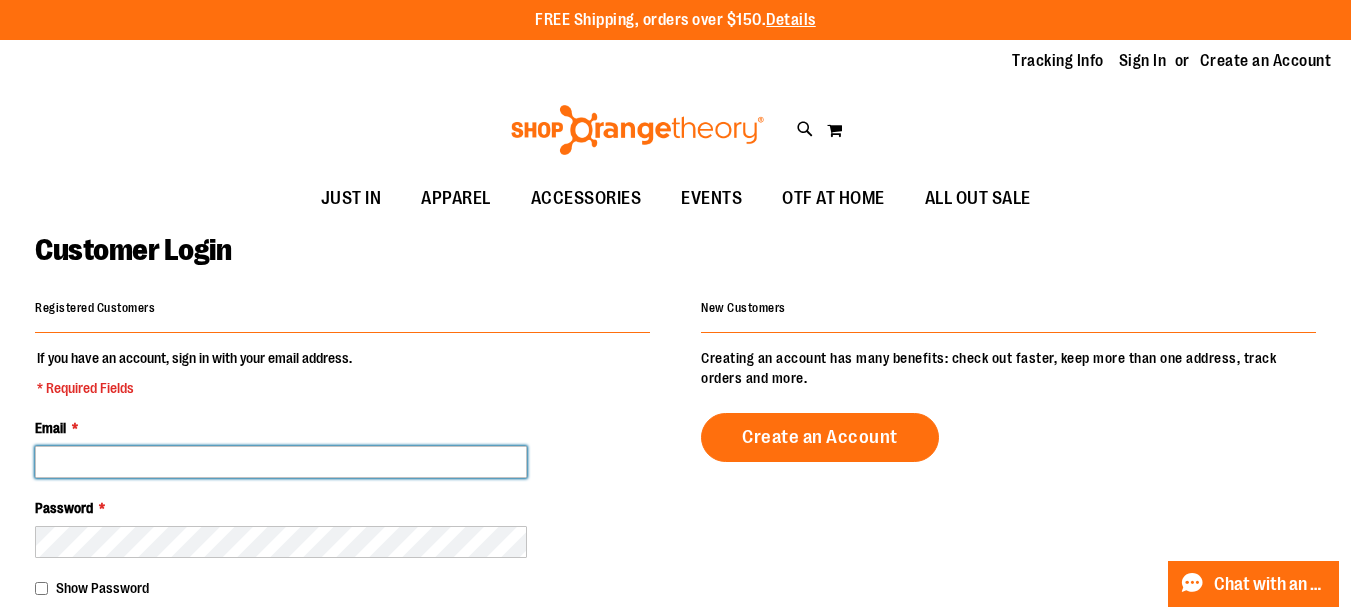 click on "Email *" at bounding box center (281, 462) 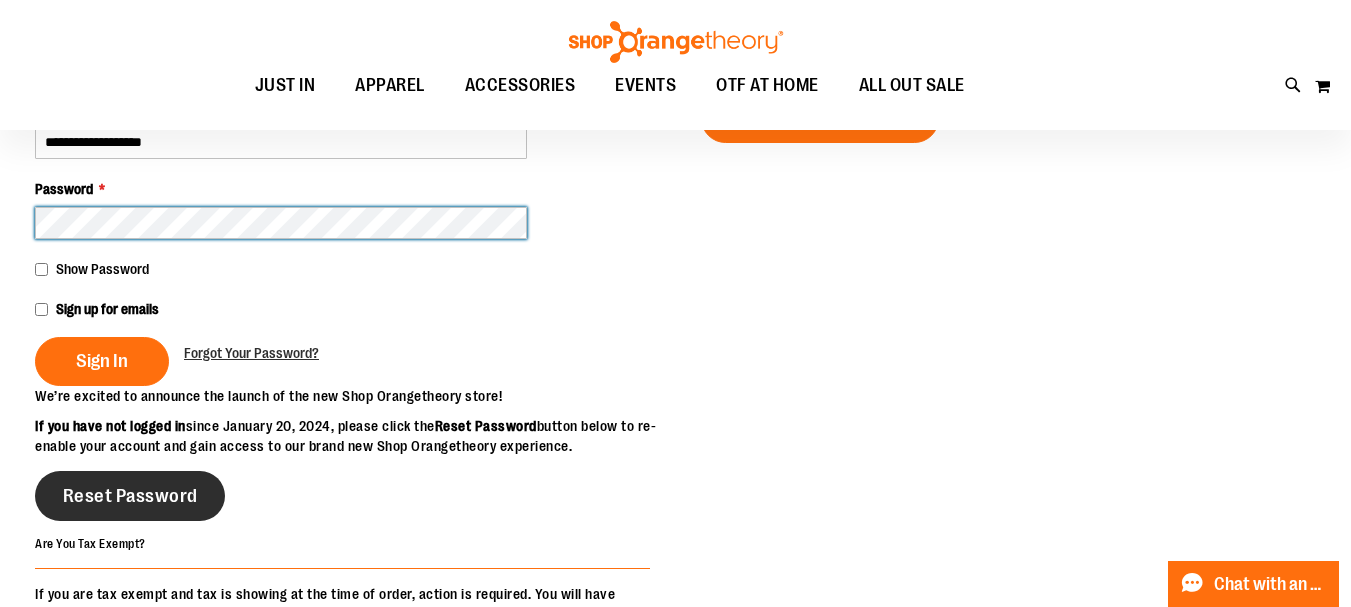 scroll, scrollTop: 399, scrollLeft: 0, axis: vertical 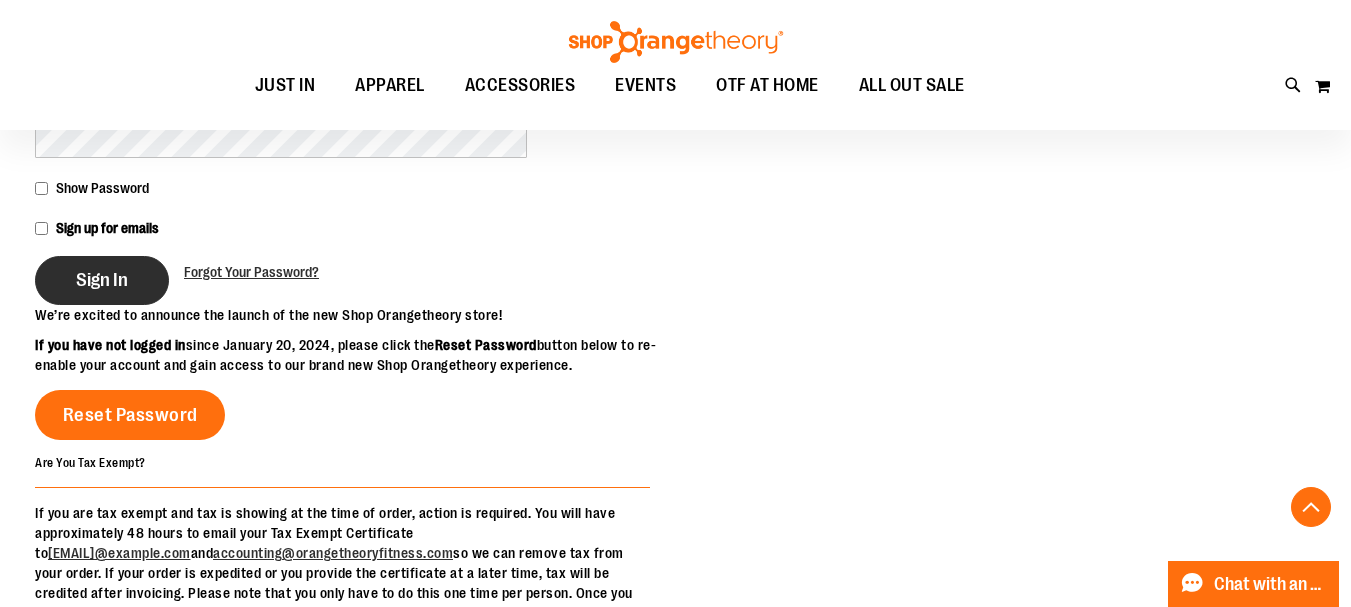 click on "Sign In" at bounding box center [102, 280] 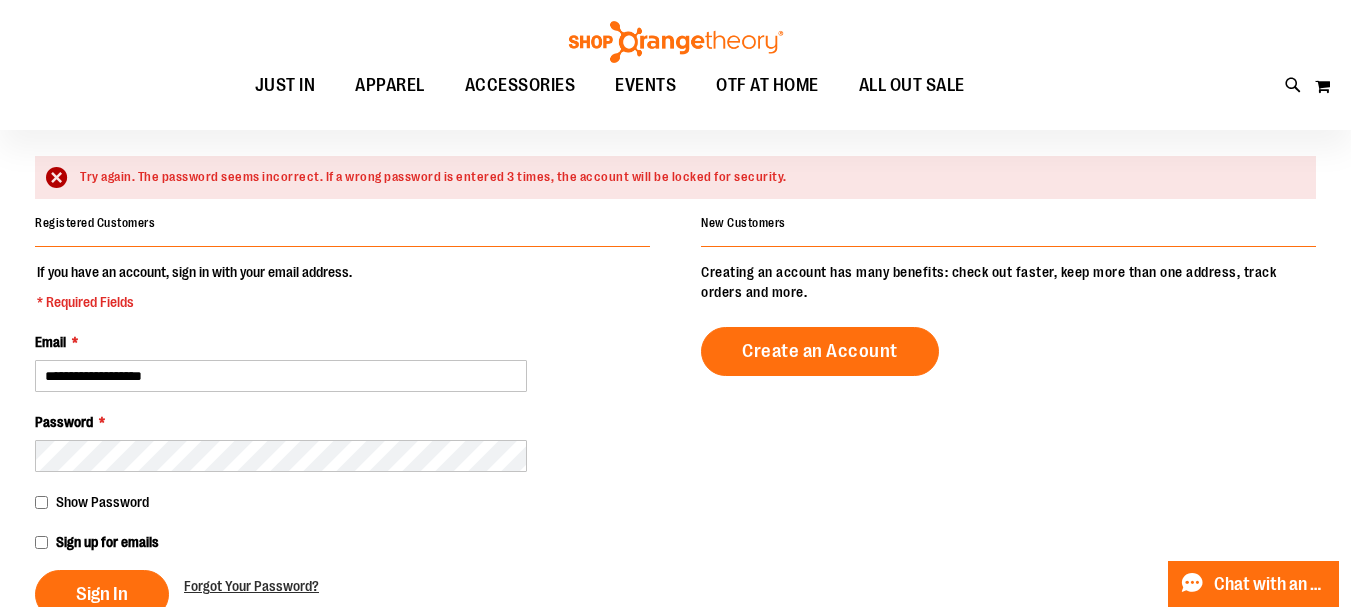 scroll, scrollTop: 199, scrollLeft: 0, axis: vertical 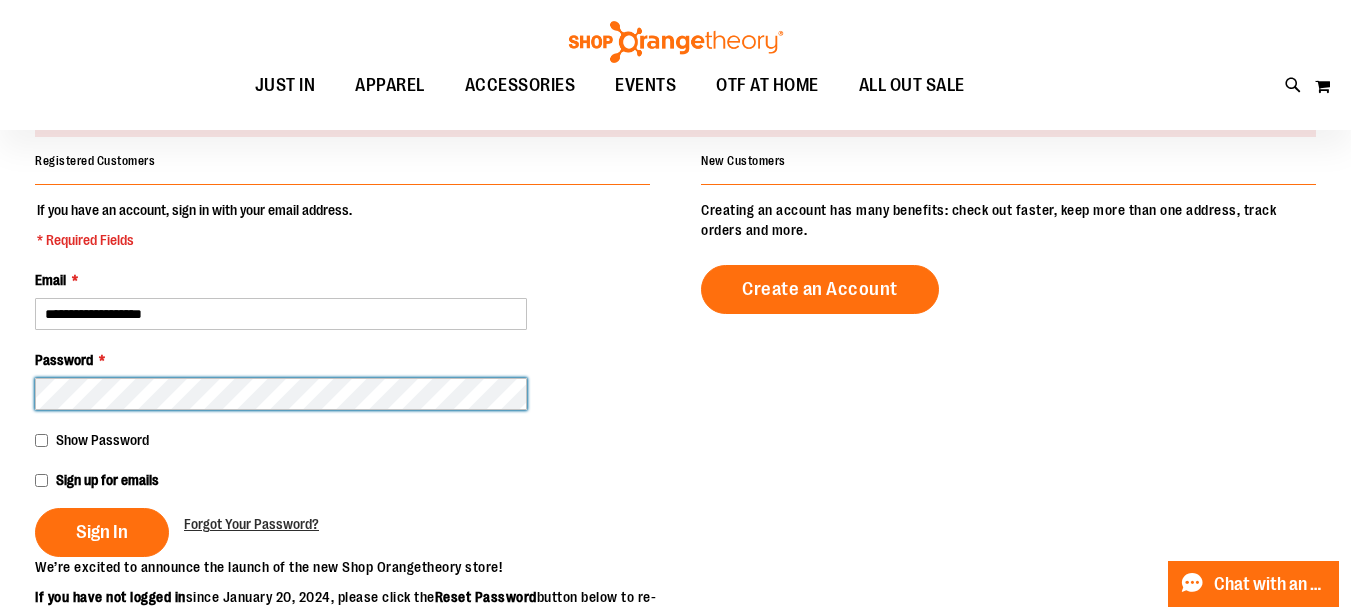click on "Sign In" at bounding box center (102, 532) 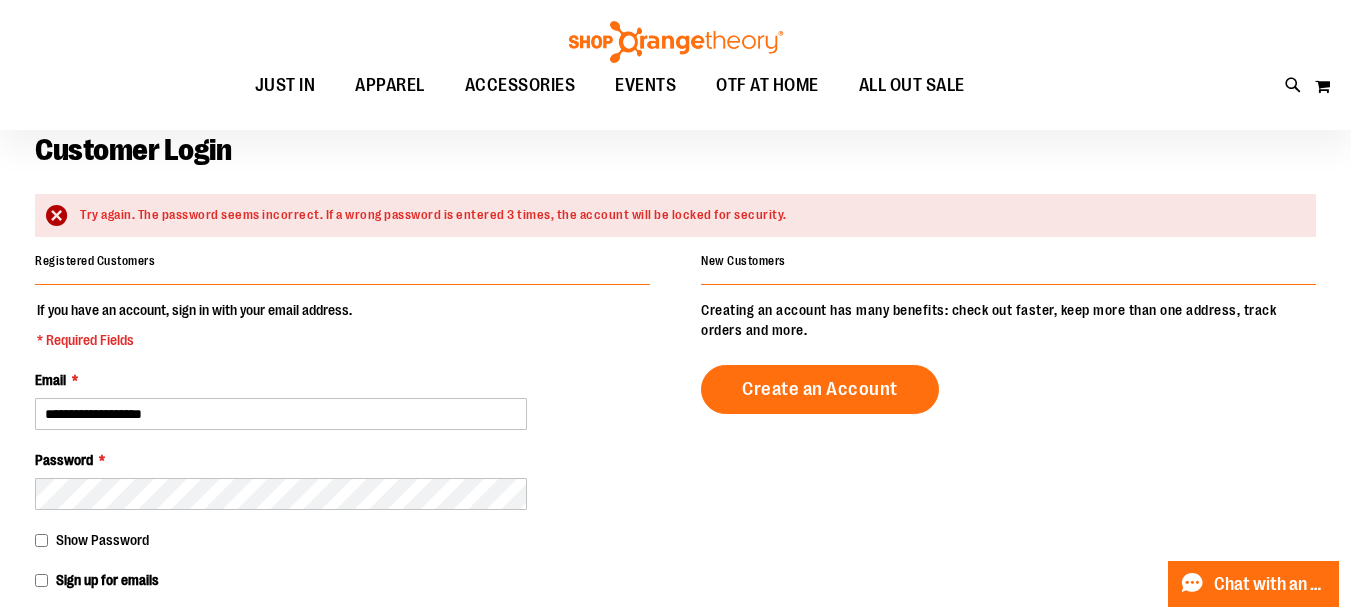 scroll, scrollTop: 199, scrollLeft: 0, axis: vertical 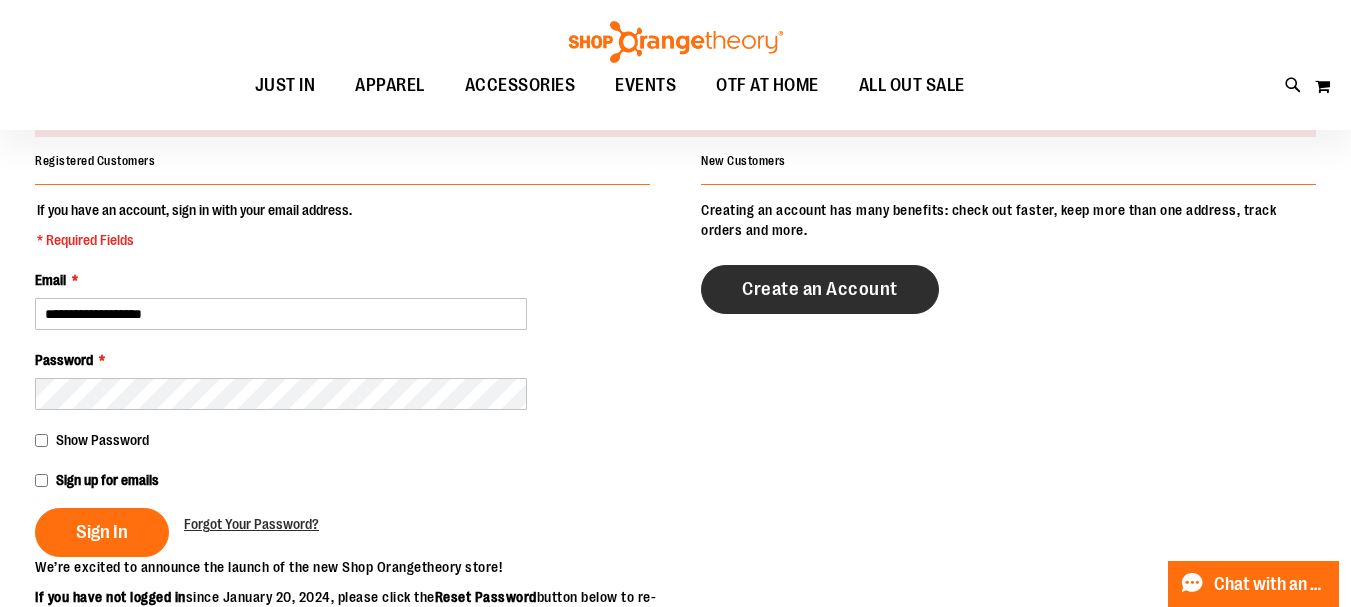 click on "Create an Account" at bounding box center [820, 289] 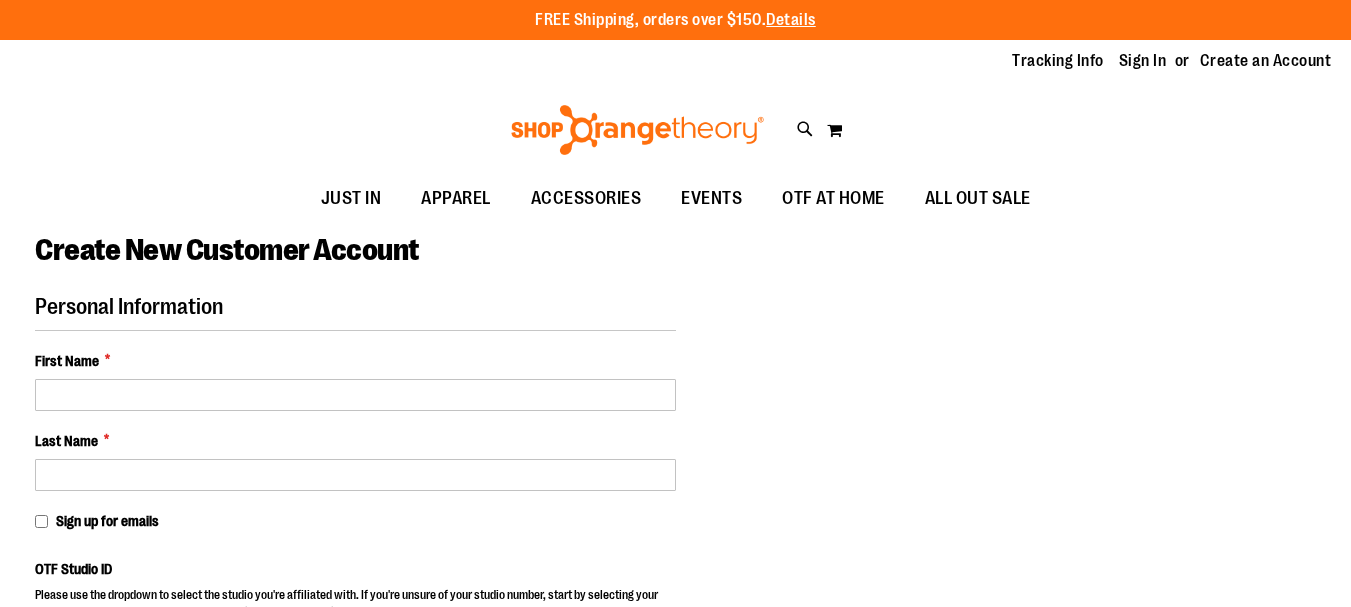 scroll, scrollTop: 0, scrollLeft: 0, axis: both 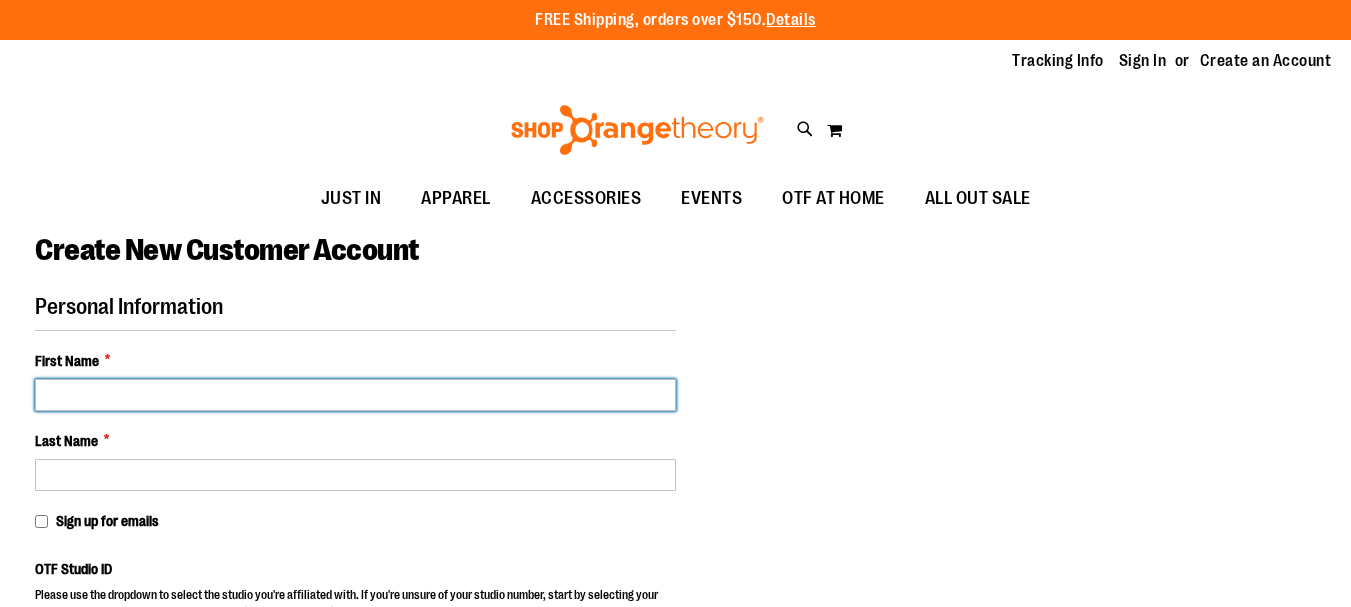 click on "First Name *" at bounding box center [355, 395] 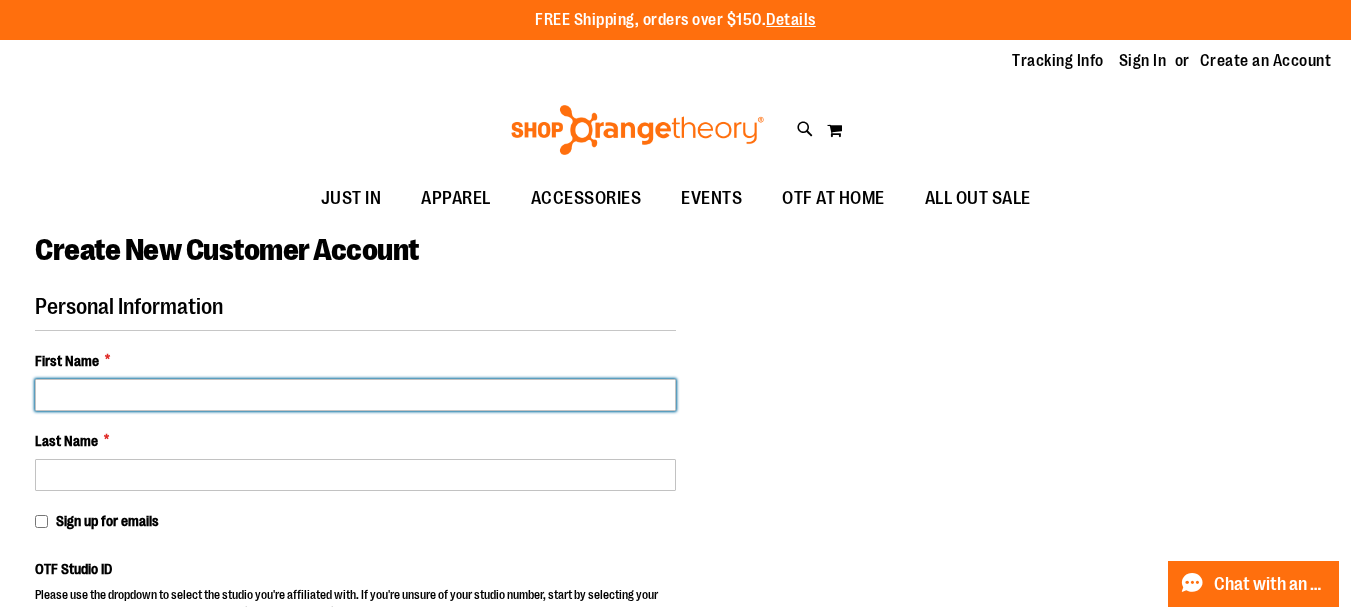 type on "*****" 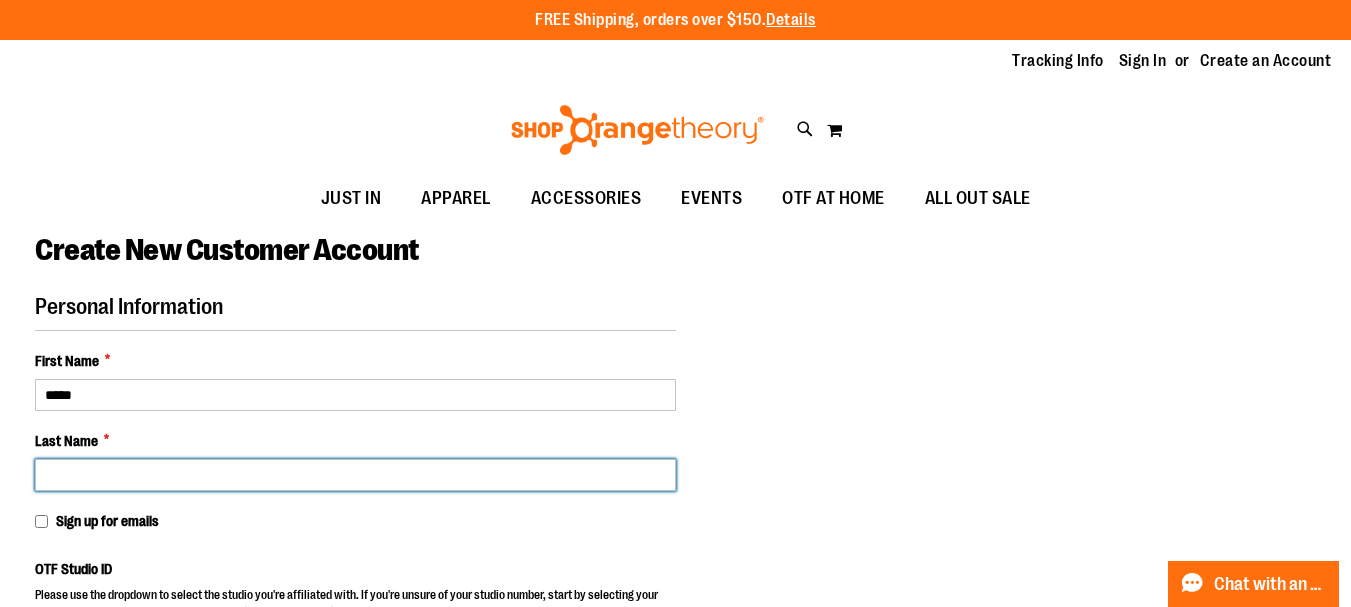 type on "*******" 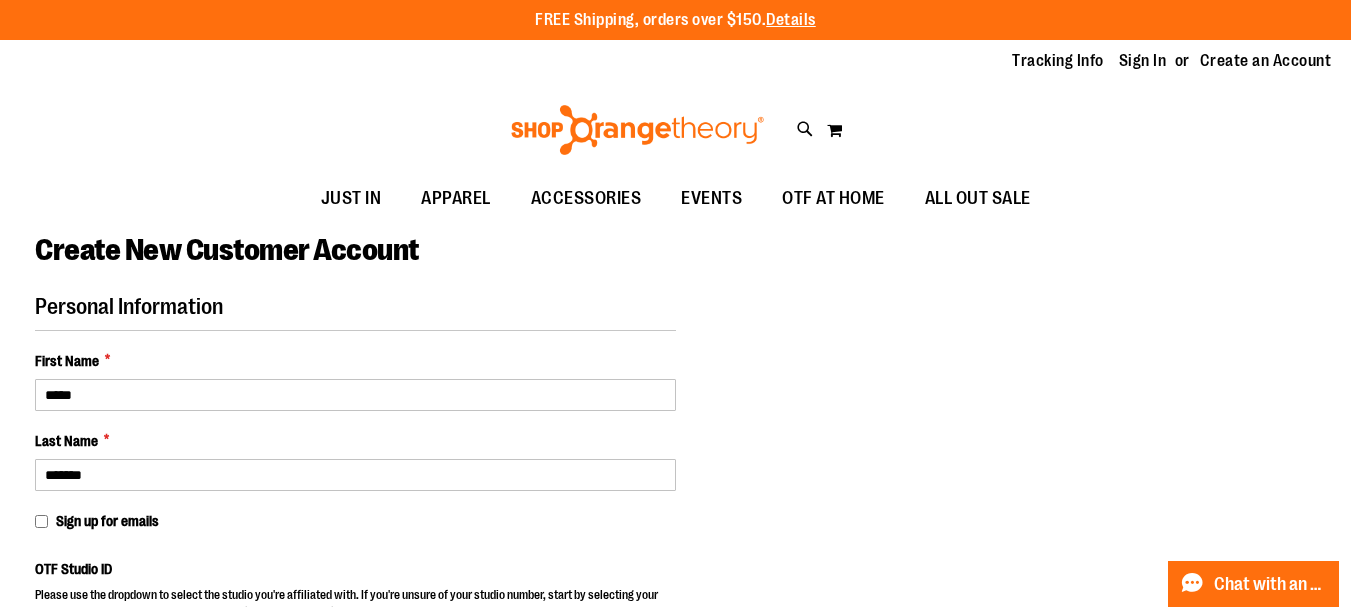 select on "*********" 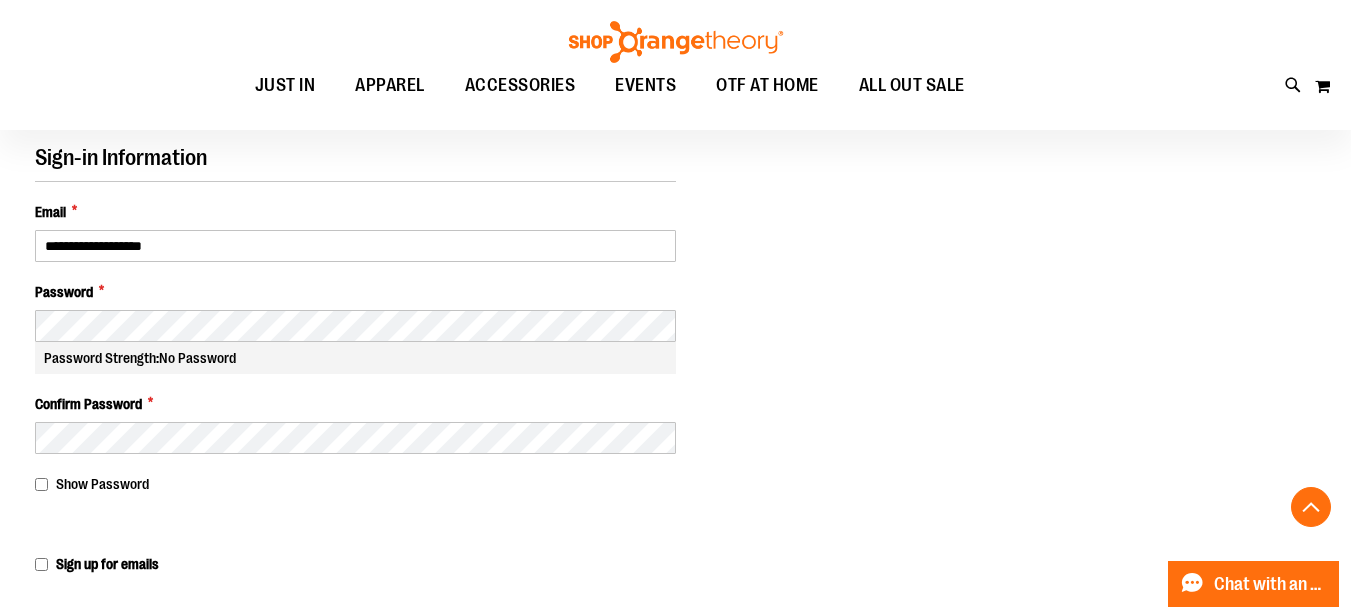 scroll, scrollTop: 799, scrollLeft: 0, axis: vertical 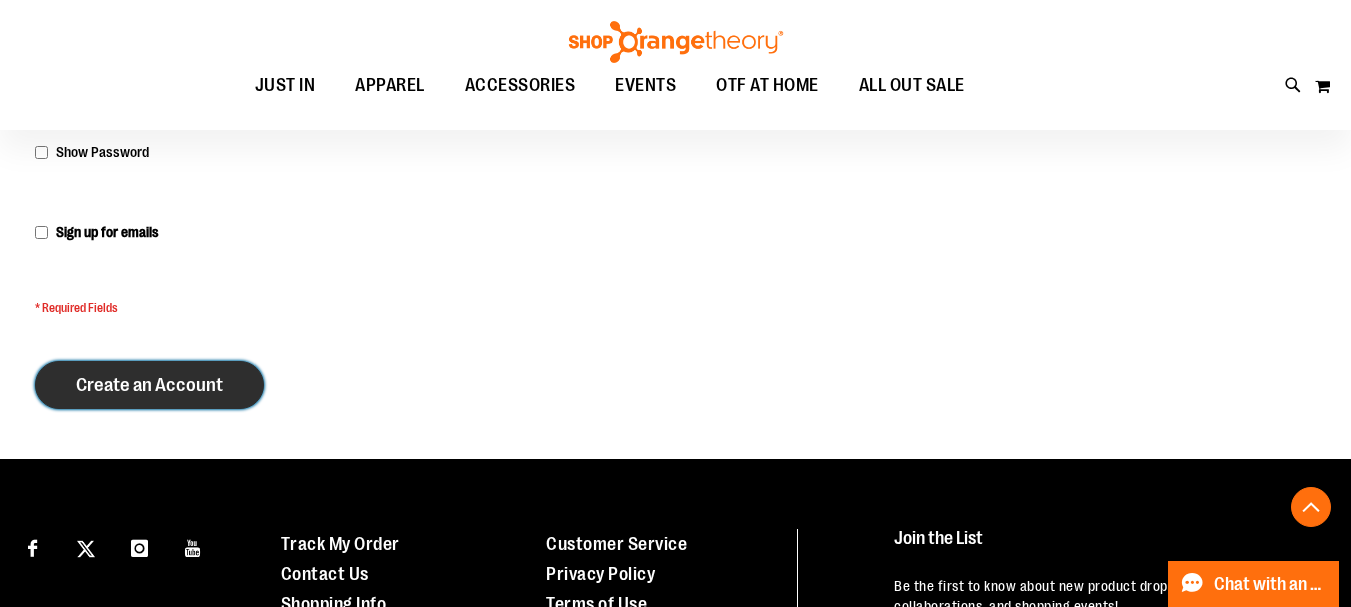 click on "Create an Account" at bounding box center [149, 385] 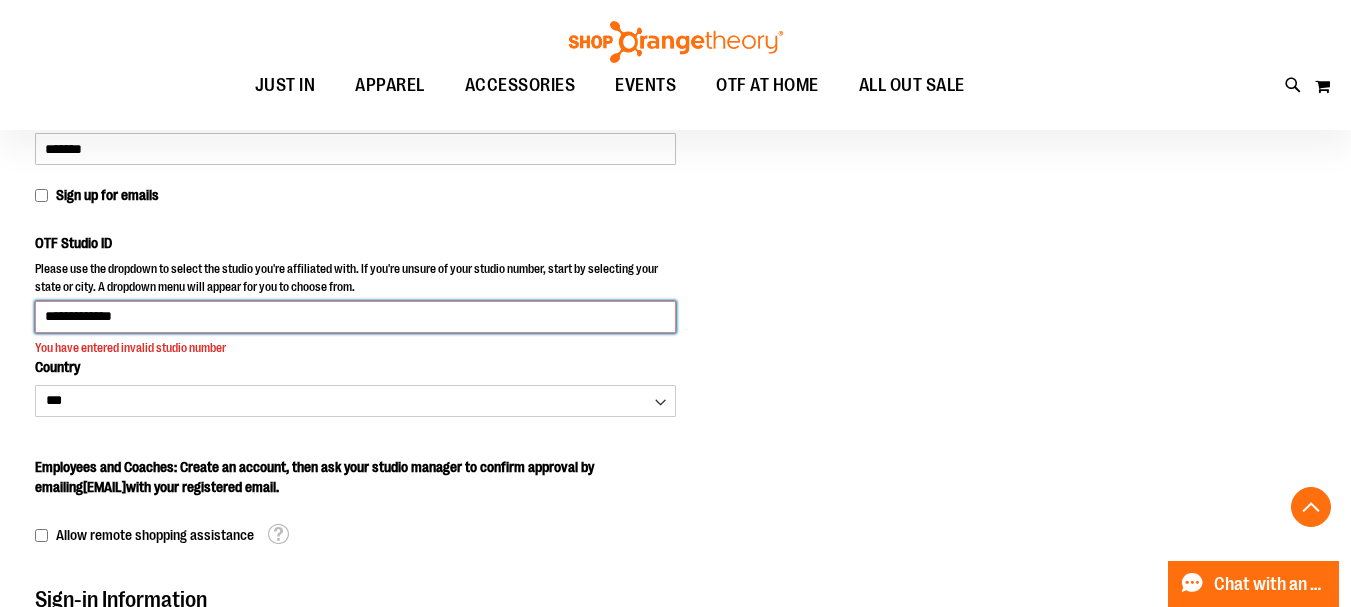 scroll, scrollTop: 322, scrollLeft: 0, axis: vertical 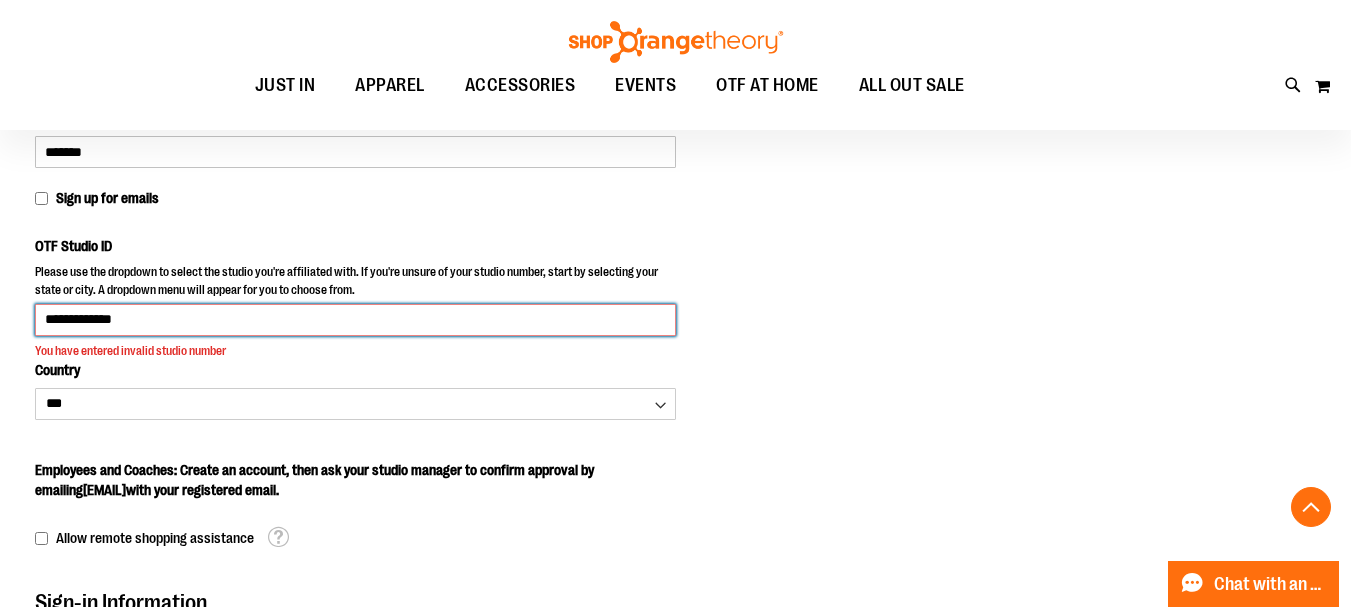 click on "**********" at bounding box center (355, 320) 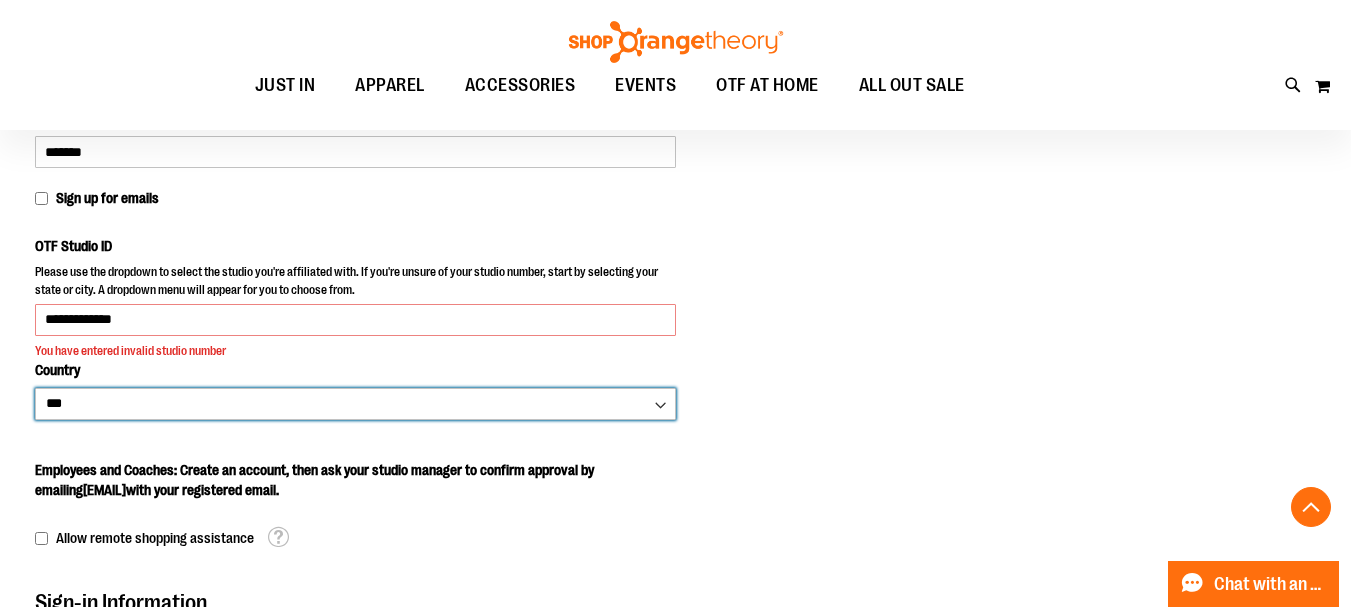 click on "***
***
*******
***
***
***
**
***
***
***
***
***
***
***
***
***
***
***
***
**
***
***
***
***" at bounding box center [355, 404] 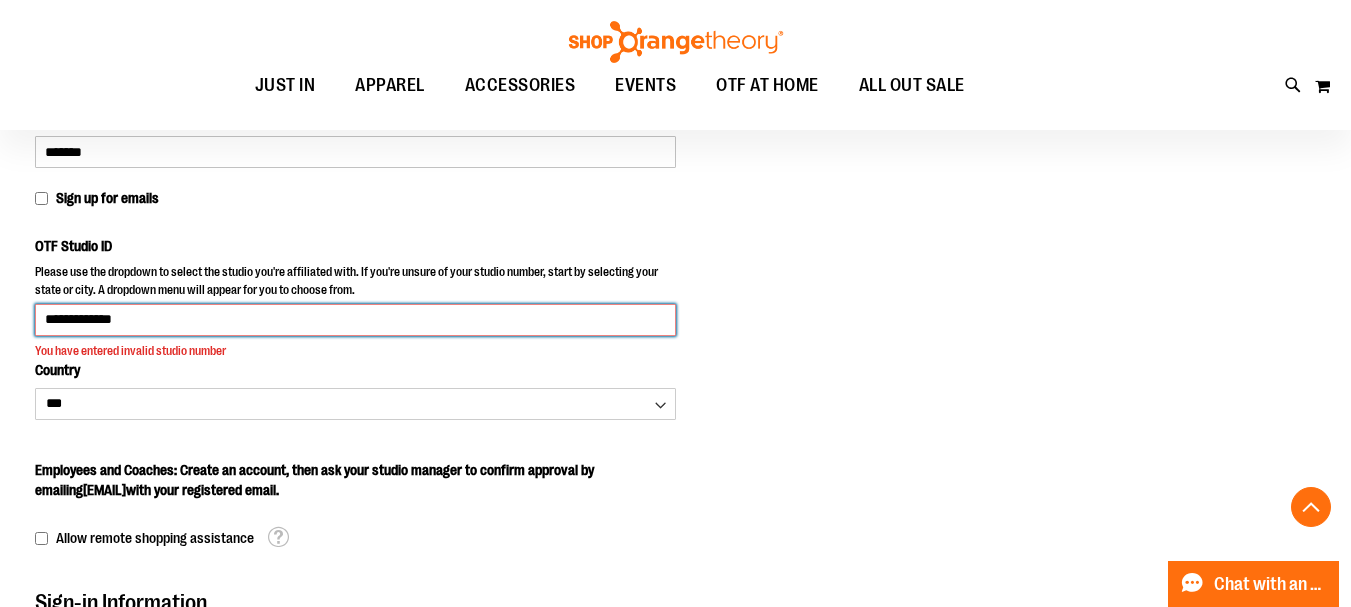 click on "**********" at bounding box center [355, 320] 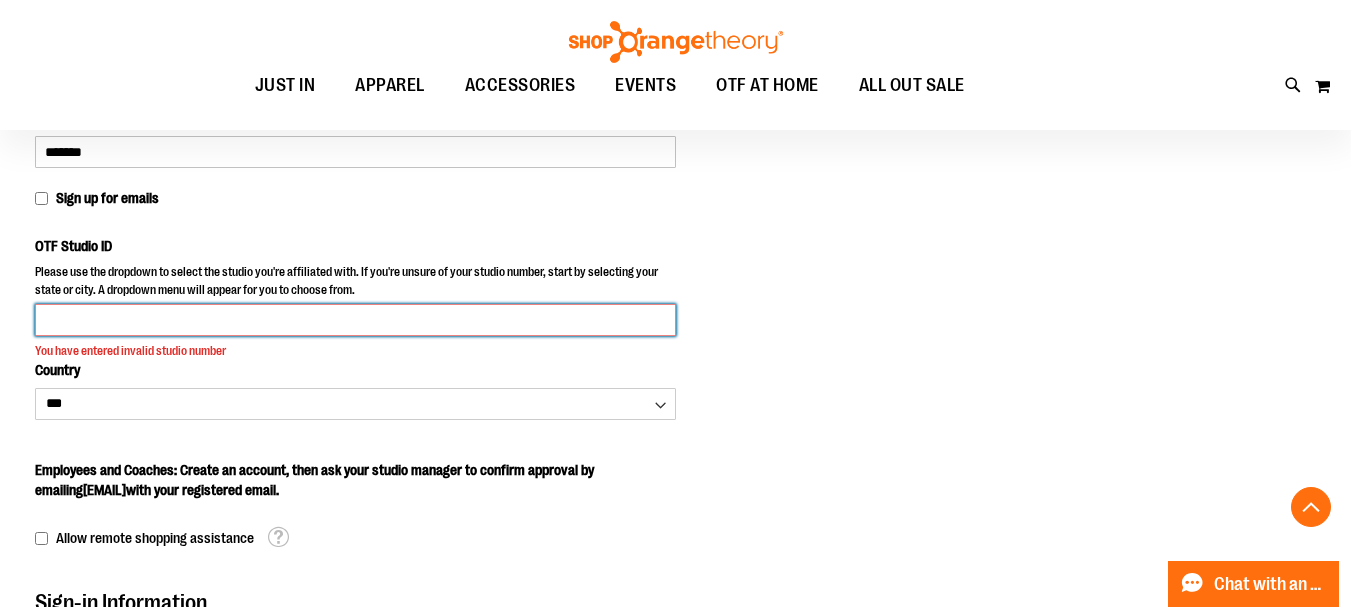 click on "You have entered invalid studio number" at bounding box center (355, 332) 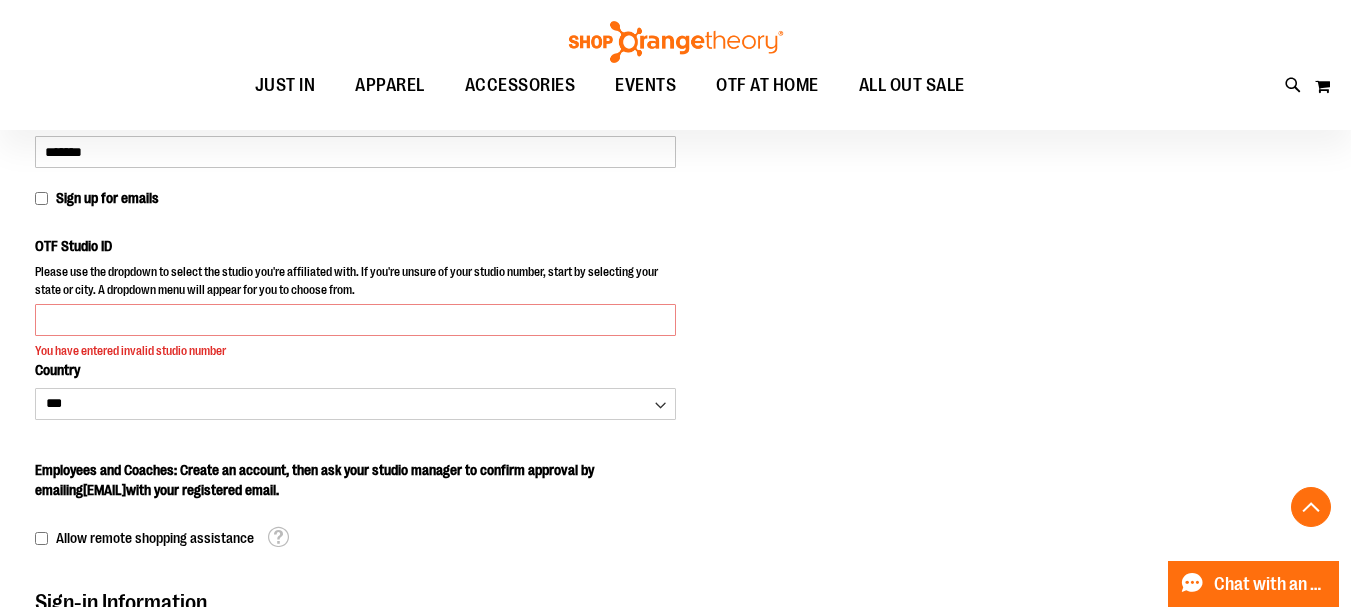 click on "You have entered invalid studio number" at bounding box center (355, 351) 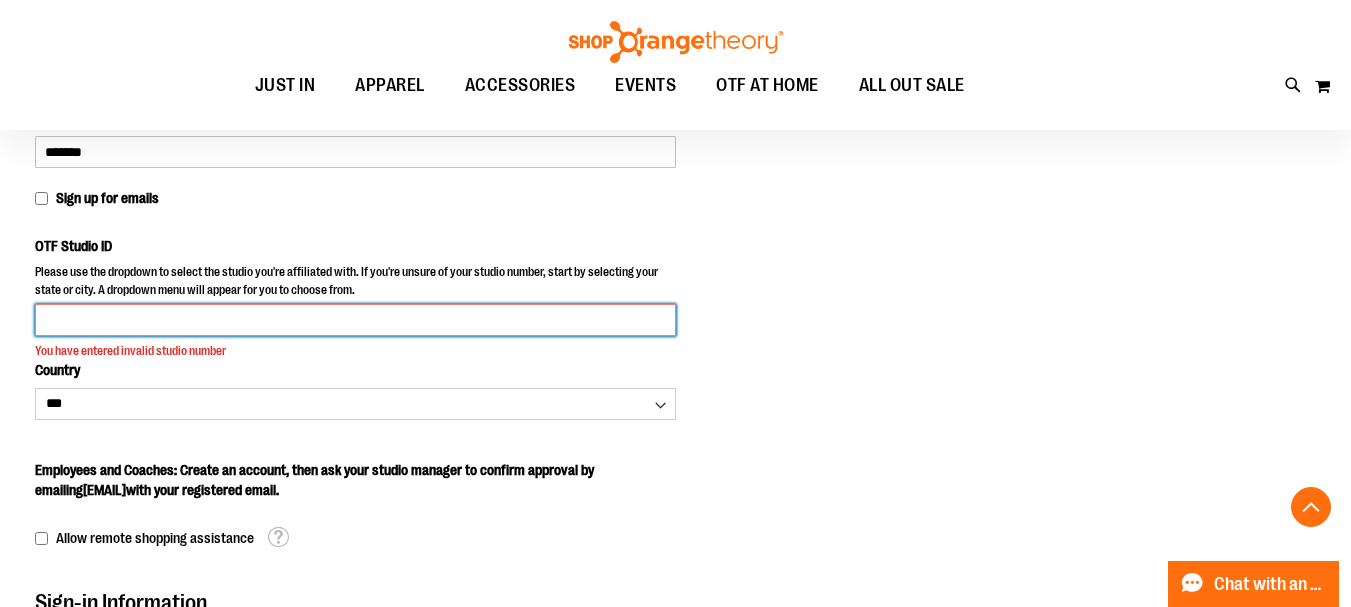 click on "OTF Studio ID" at bounding box center [355, 320] 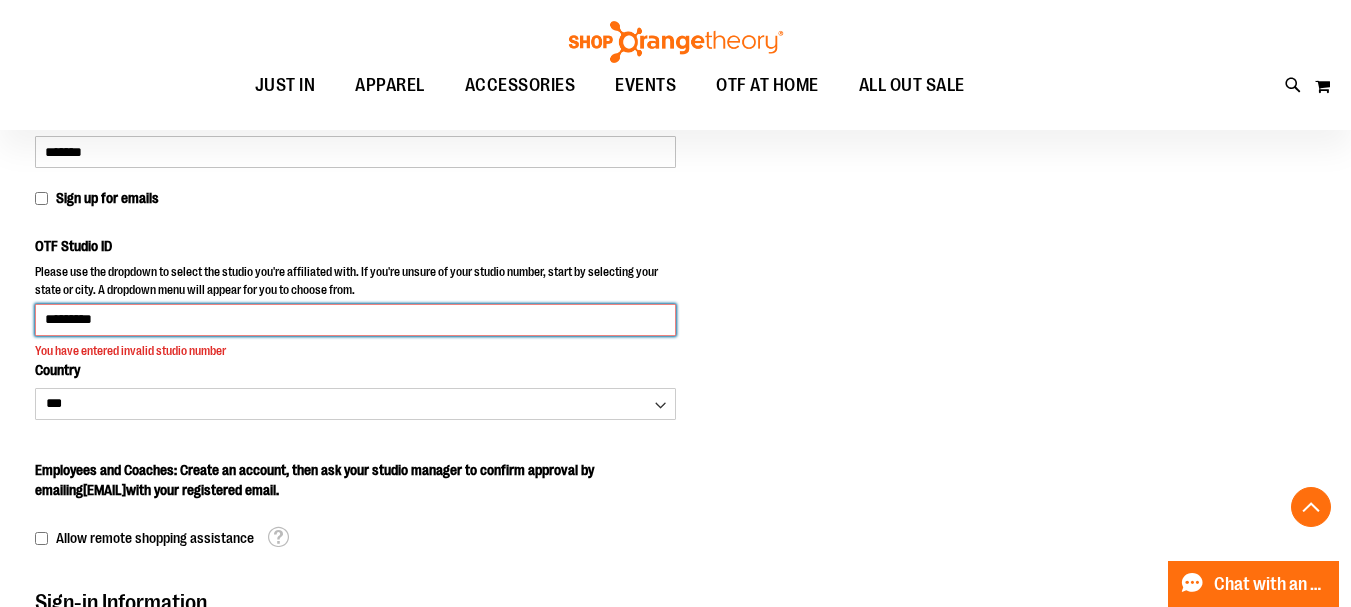 click on "Create an Account" at bounding box center [149, 1162] 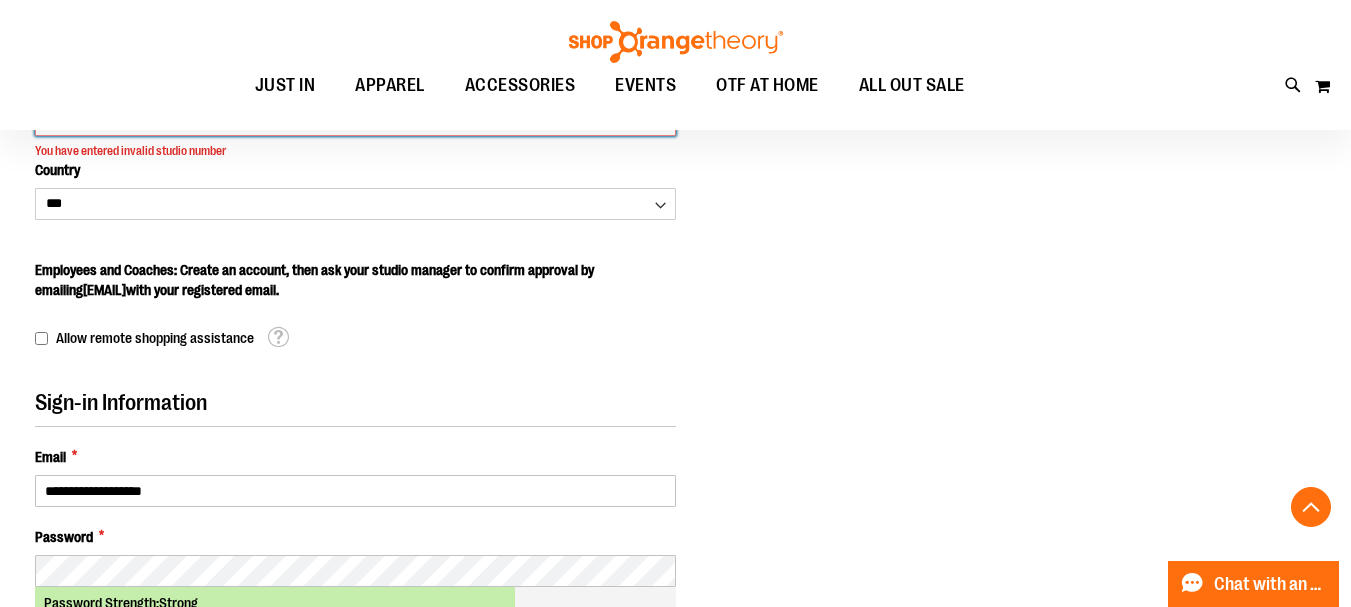 scroll, scrollTop: 422, scrollLeft: 0, axis: vertical 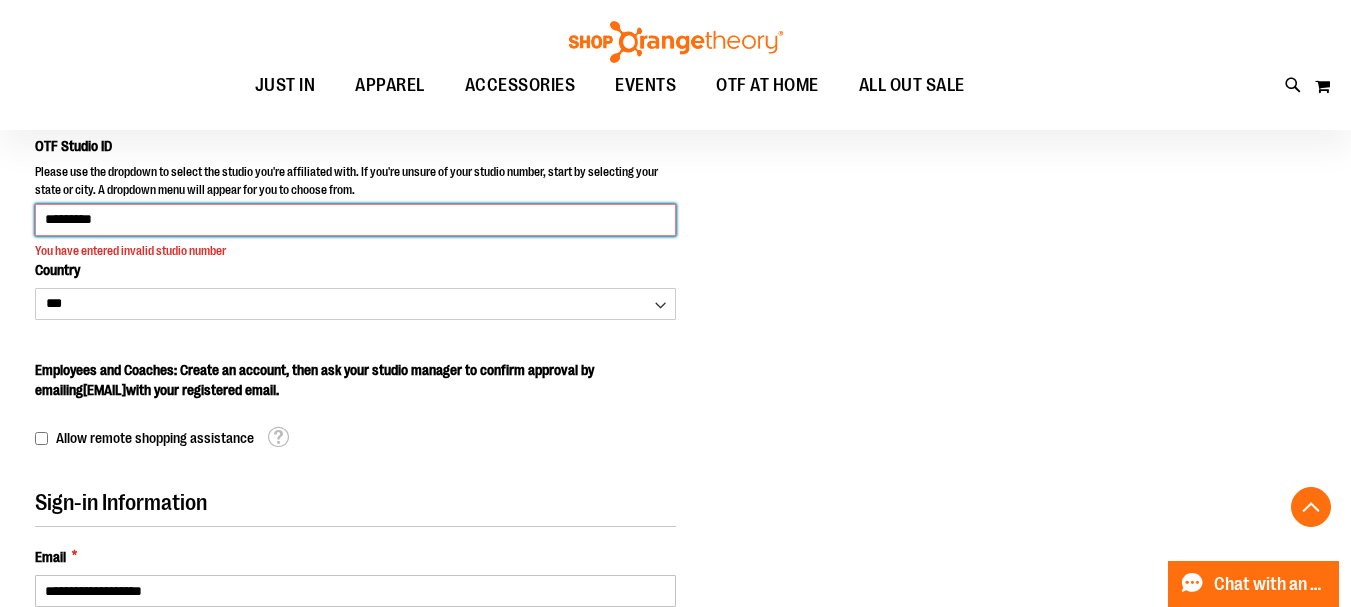 drag, startPoint x: 206, startPoint y: 219, endPoint x: 0, endPoint y: 208, distance: 206.29349 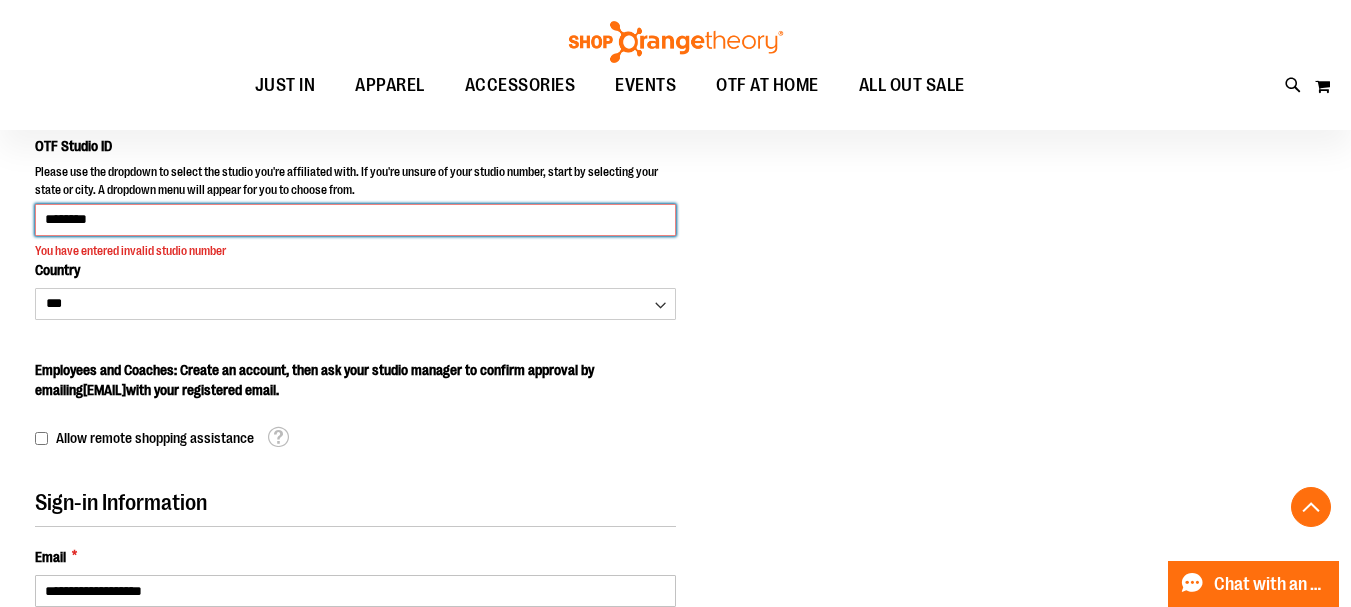 type on "********" 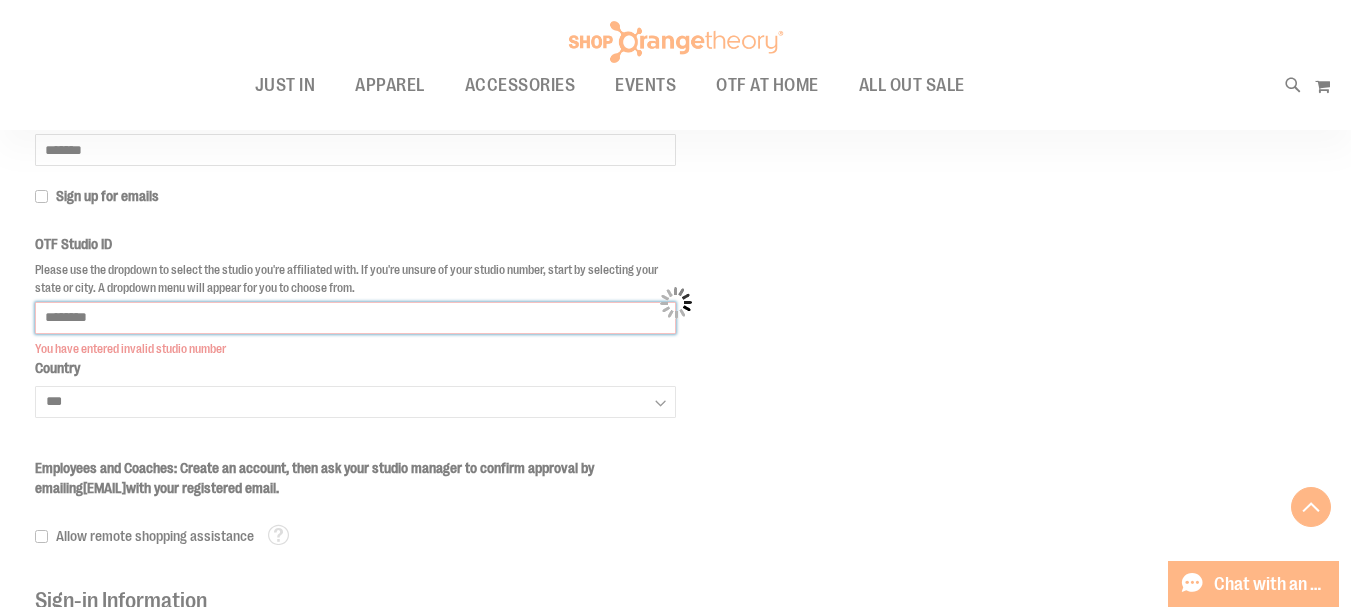 scroll, scrollTop: 322, scrollLeft: 0, axis: vertical 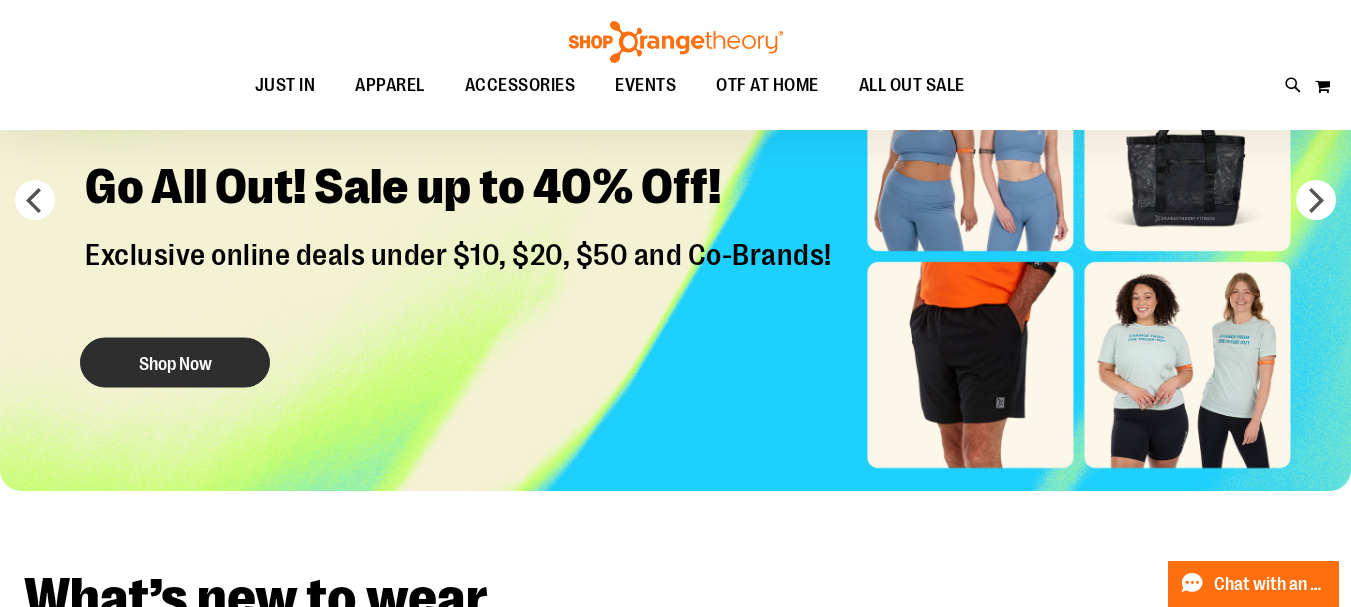 click on "Shop Now" at bounding box center (175, 362) 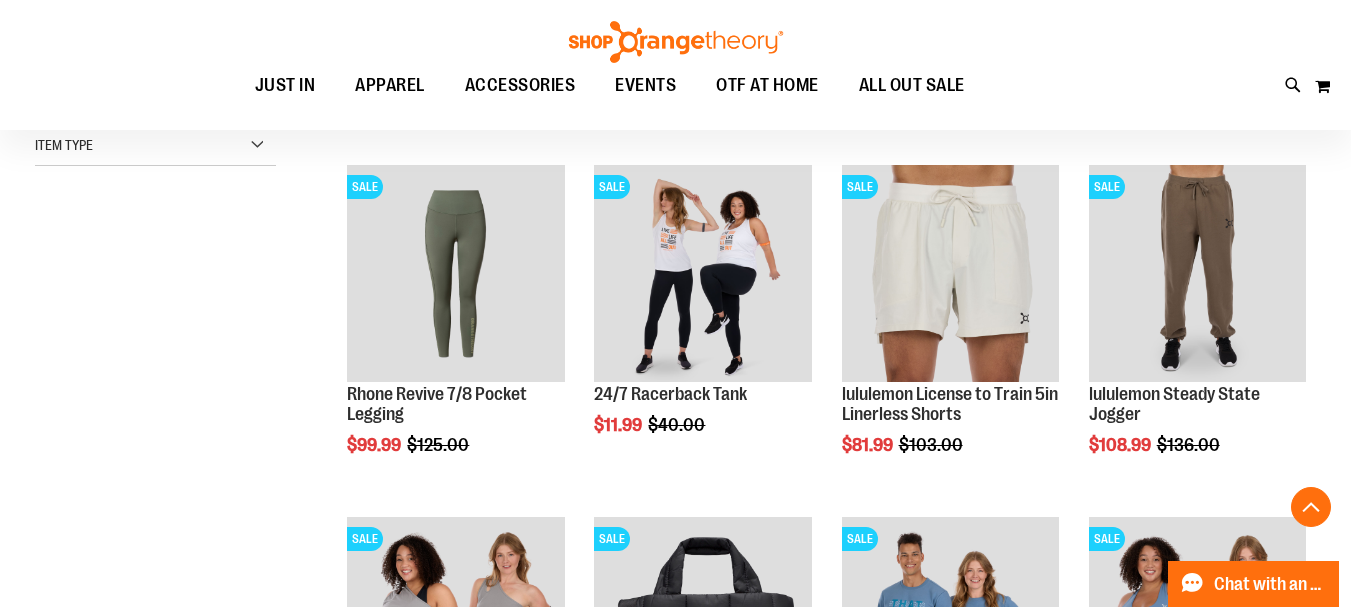 scroll, scrollTop: 599, scrollLeft: 0, axis: vertical 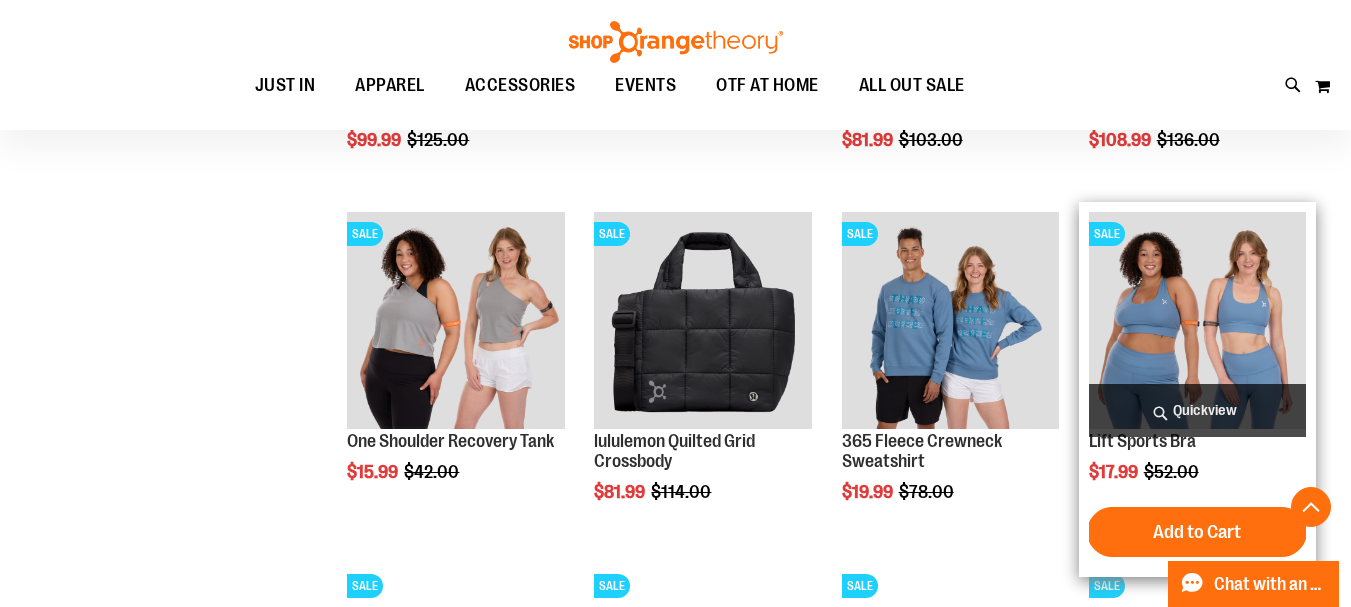 click at bounding box center (1197, 320) 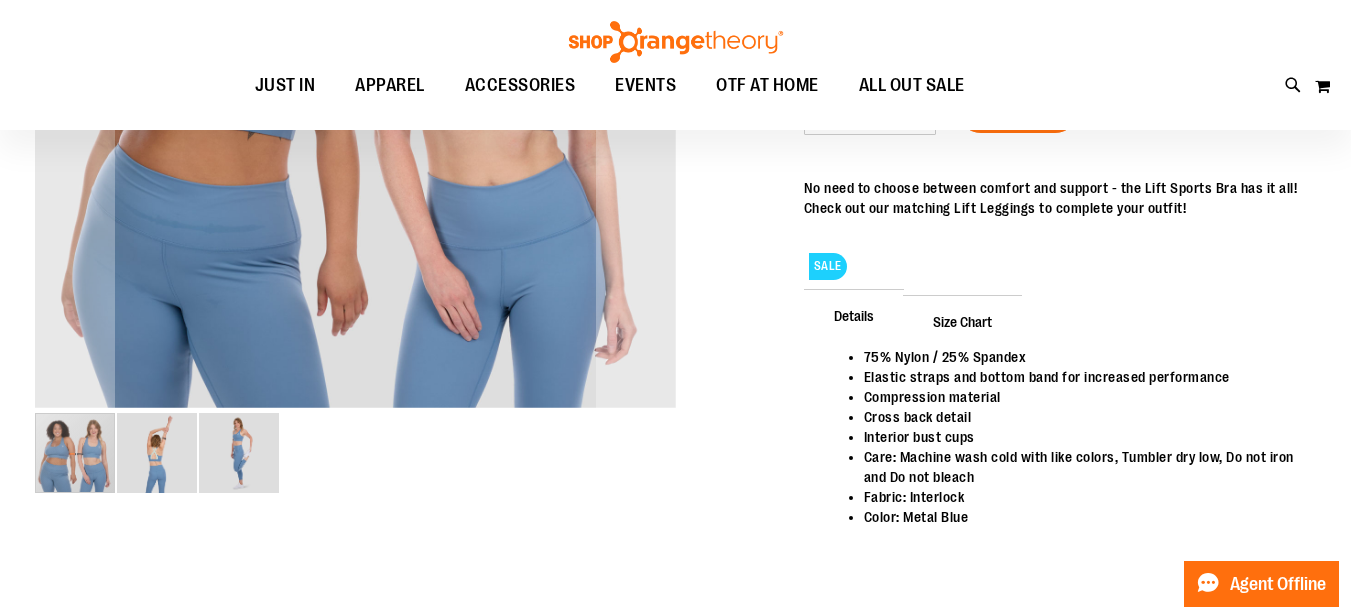 scroll, scrollTop: 298, scrollLeft: 0, axis: vertical 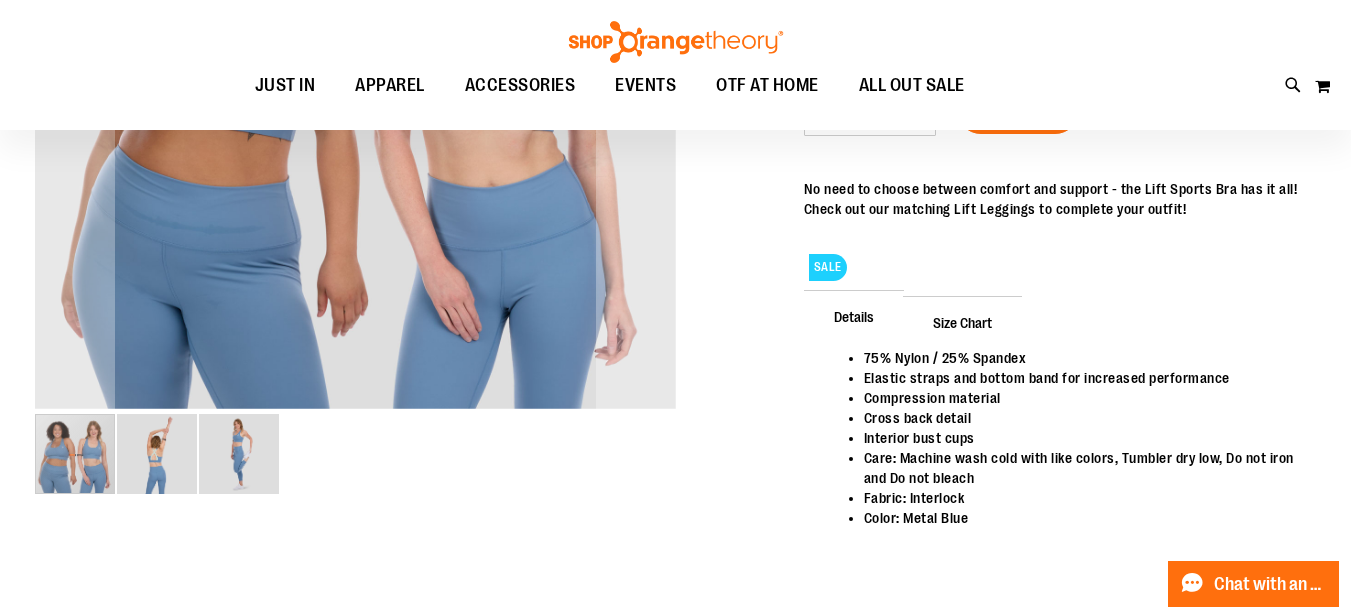 click at bounding box center [157, 454] 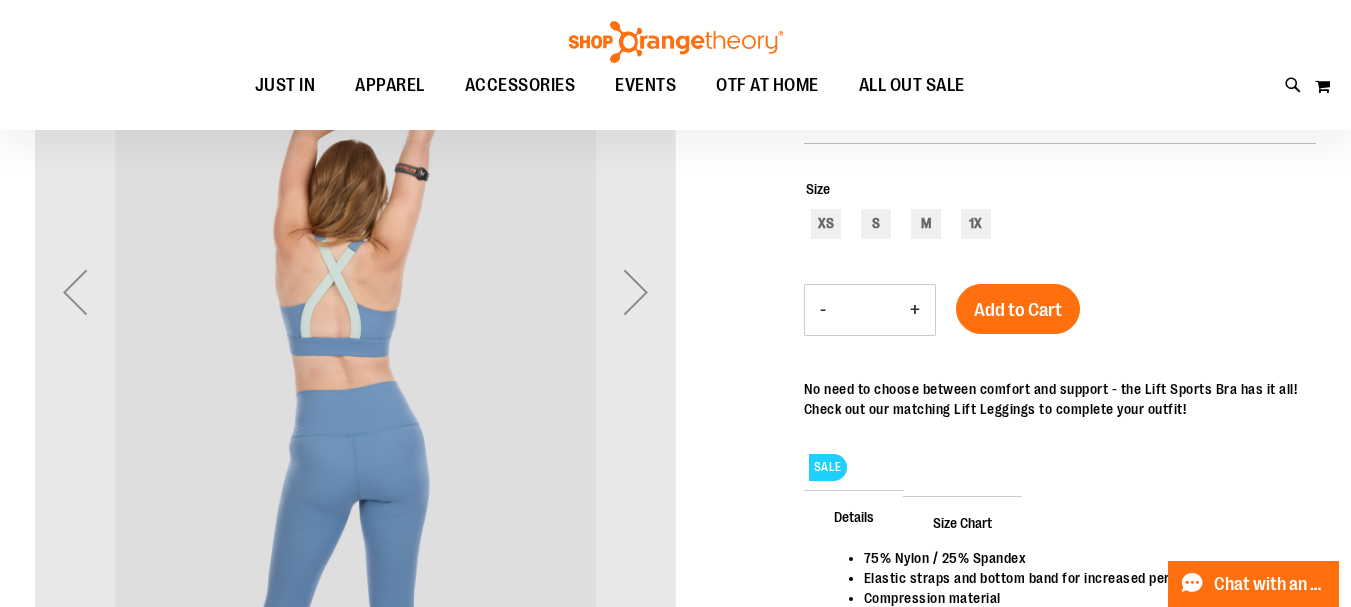 scroll, scrollTop: 298, scrollLeft: 0, axis: vertical 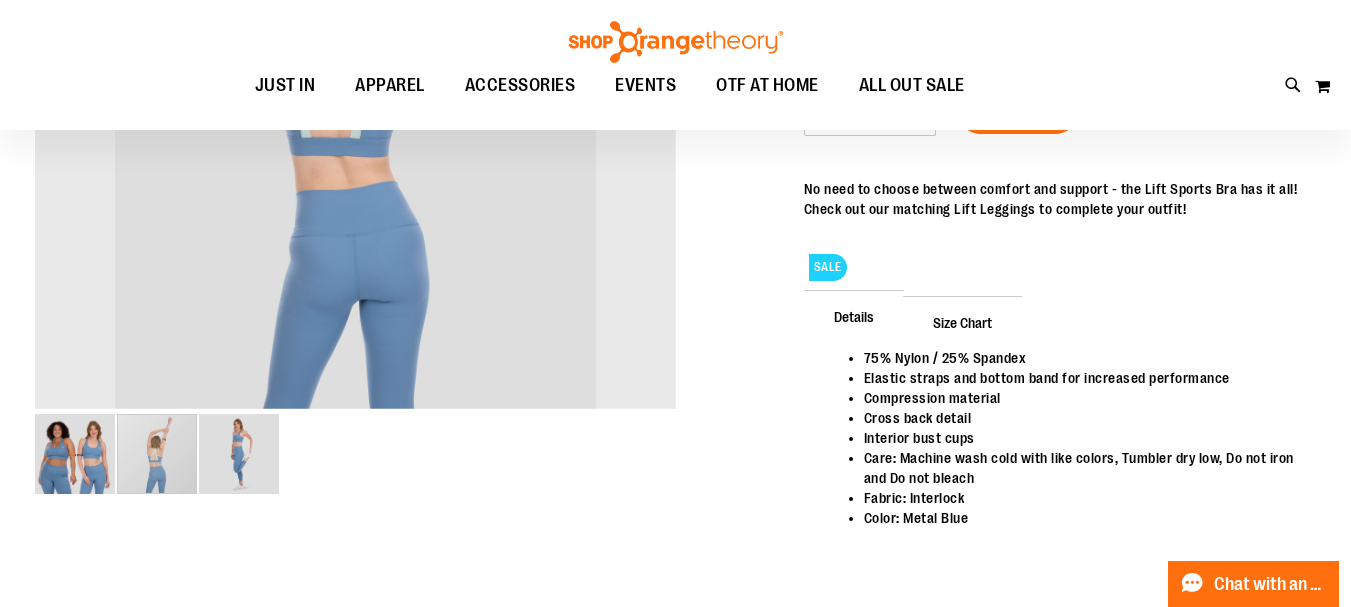 click at bounding box center (239, 454) 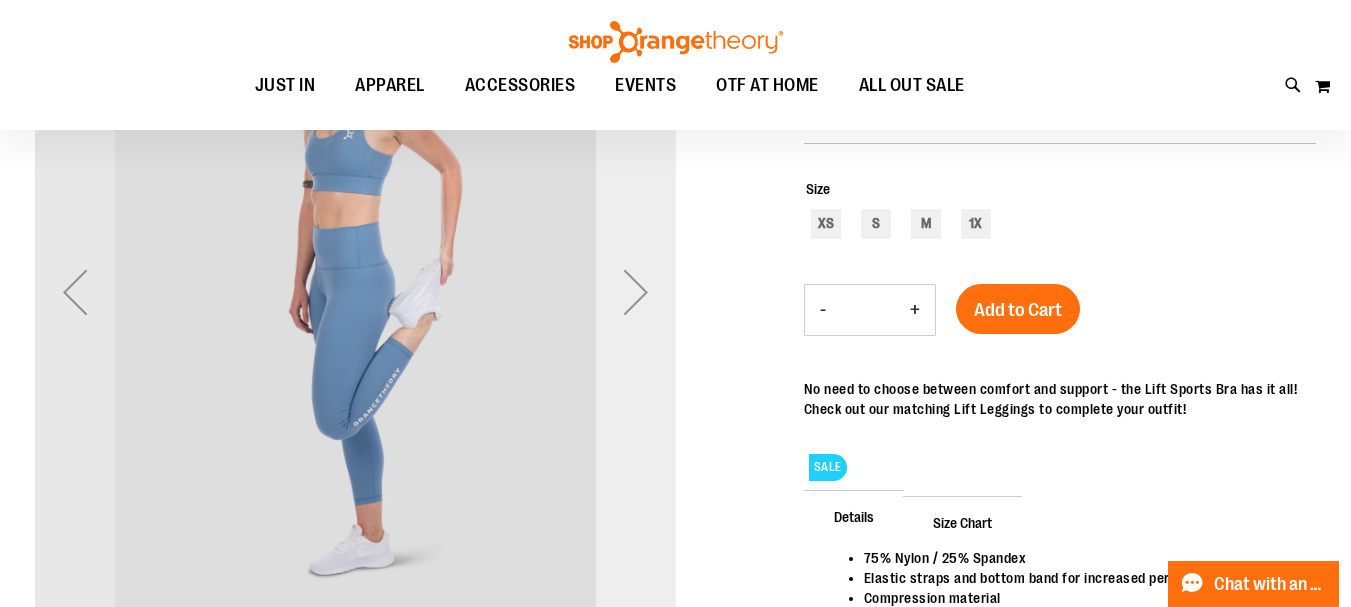 scroll, scrollTop: 0, scrollLeft: 0, axis: both 